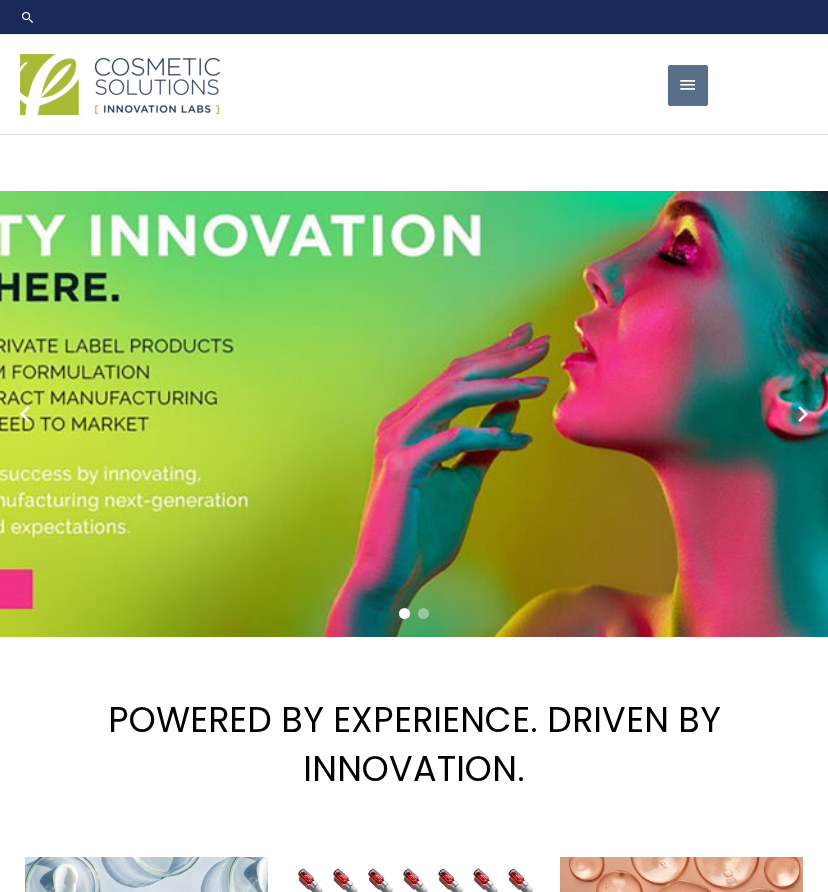 scroll, scrollTop: 0, scrollLeft: 0, axis: both 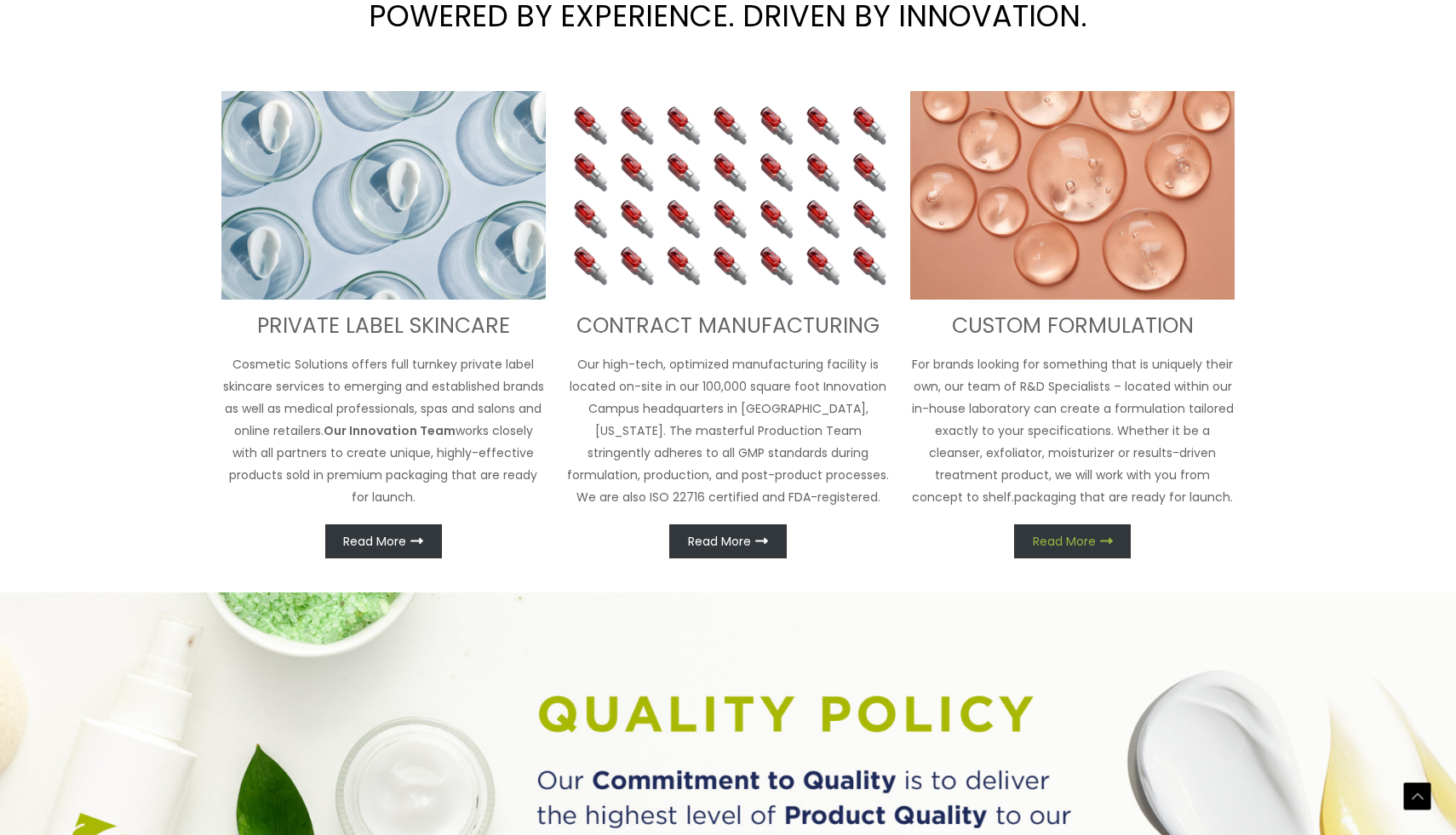click on "Read More" at bounding box center [1064, 541] 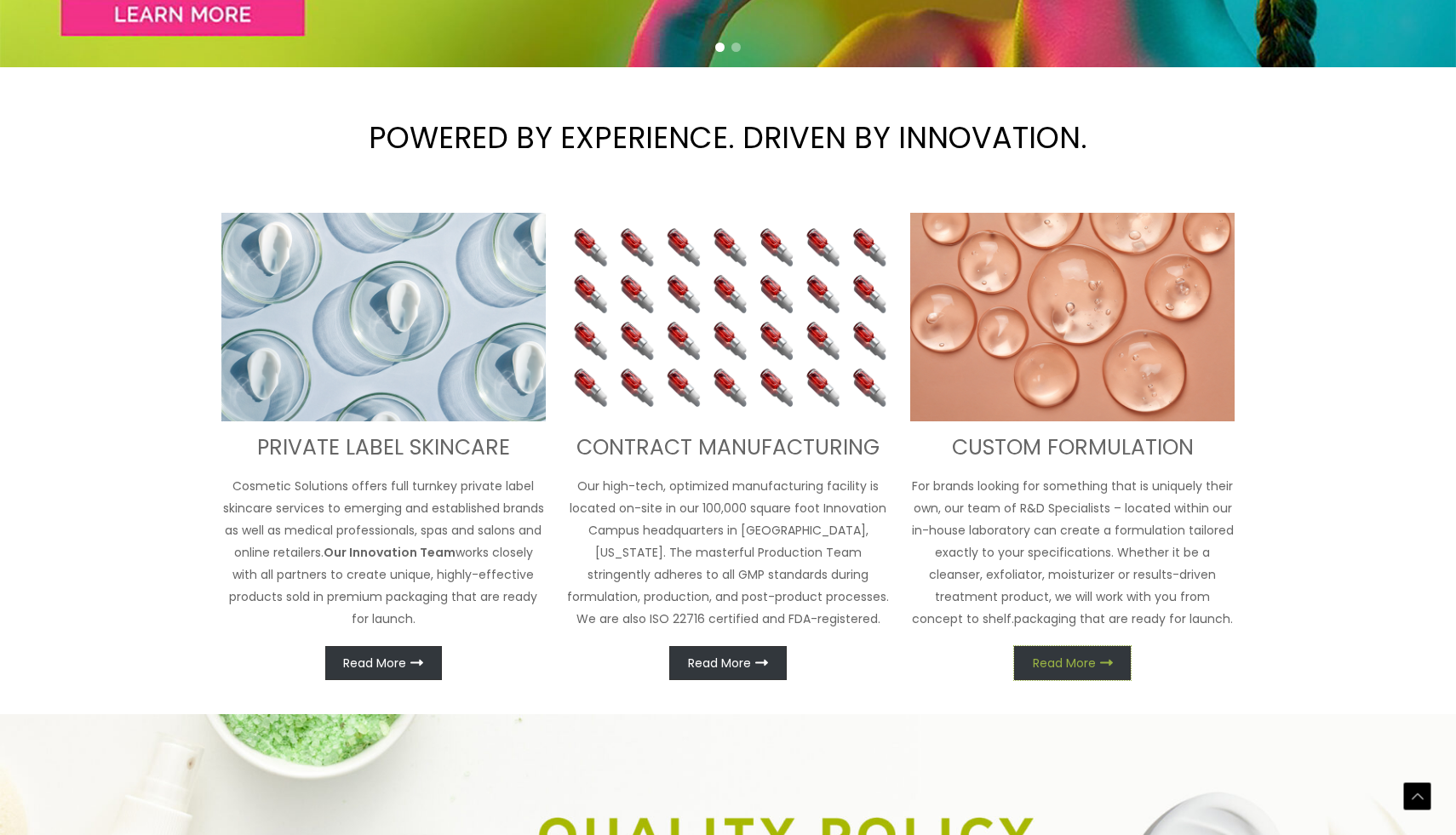scroll, scrollTop: 583, scrollLeft: 0, axis: vertical 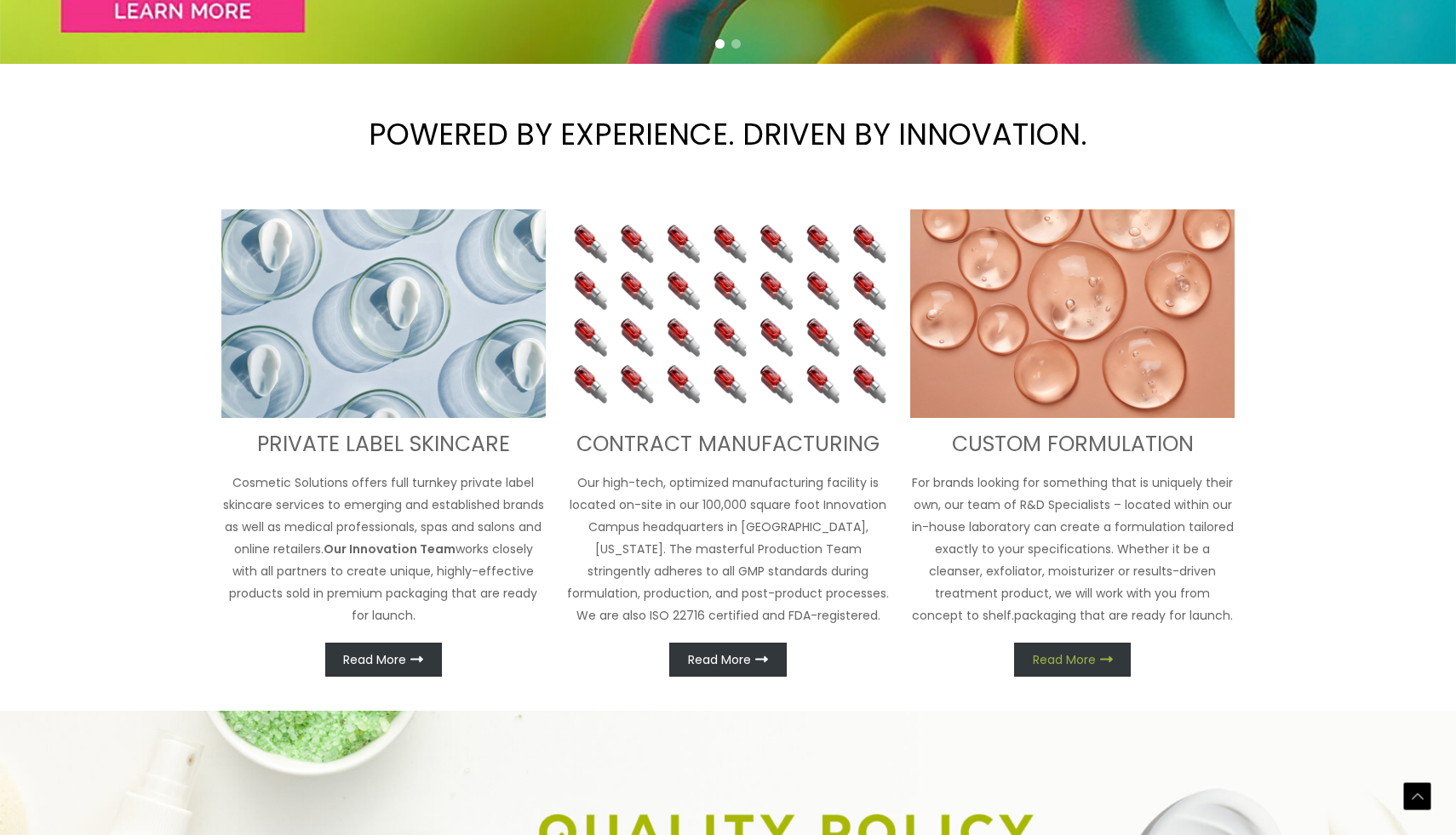 click on "Read More" at bounding box center [1064, 660] 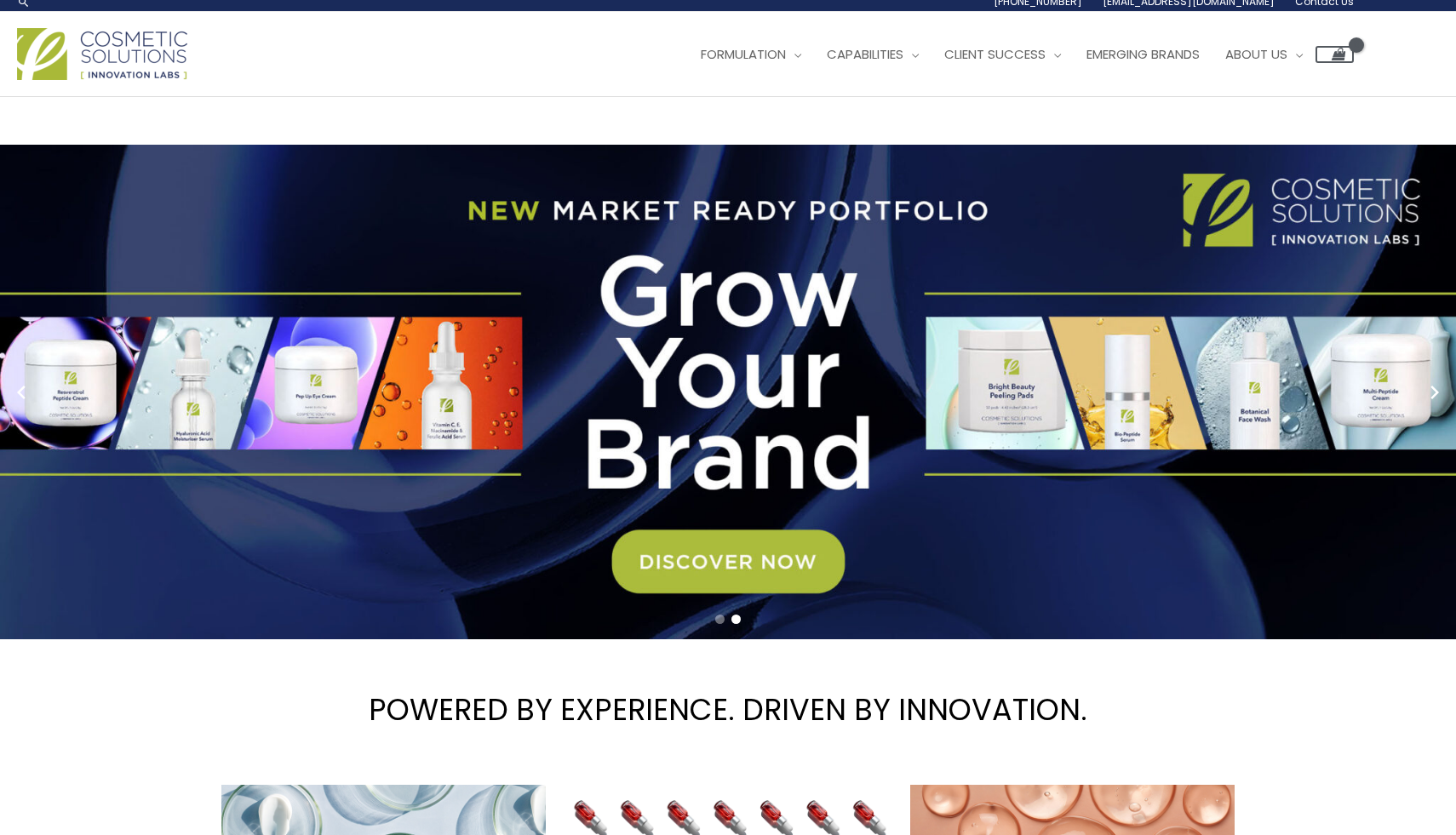 scroll, scrollTop: 0, scrollLeft: 0, axis: both 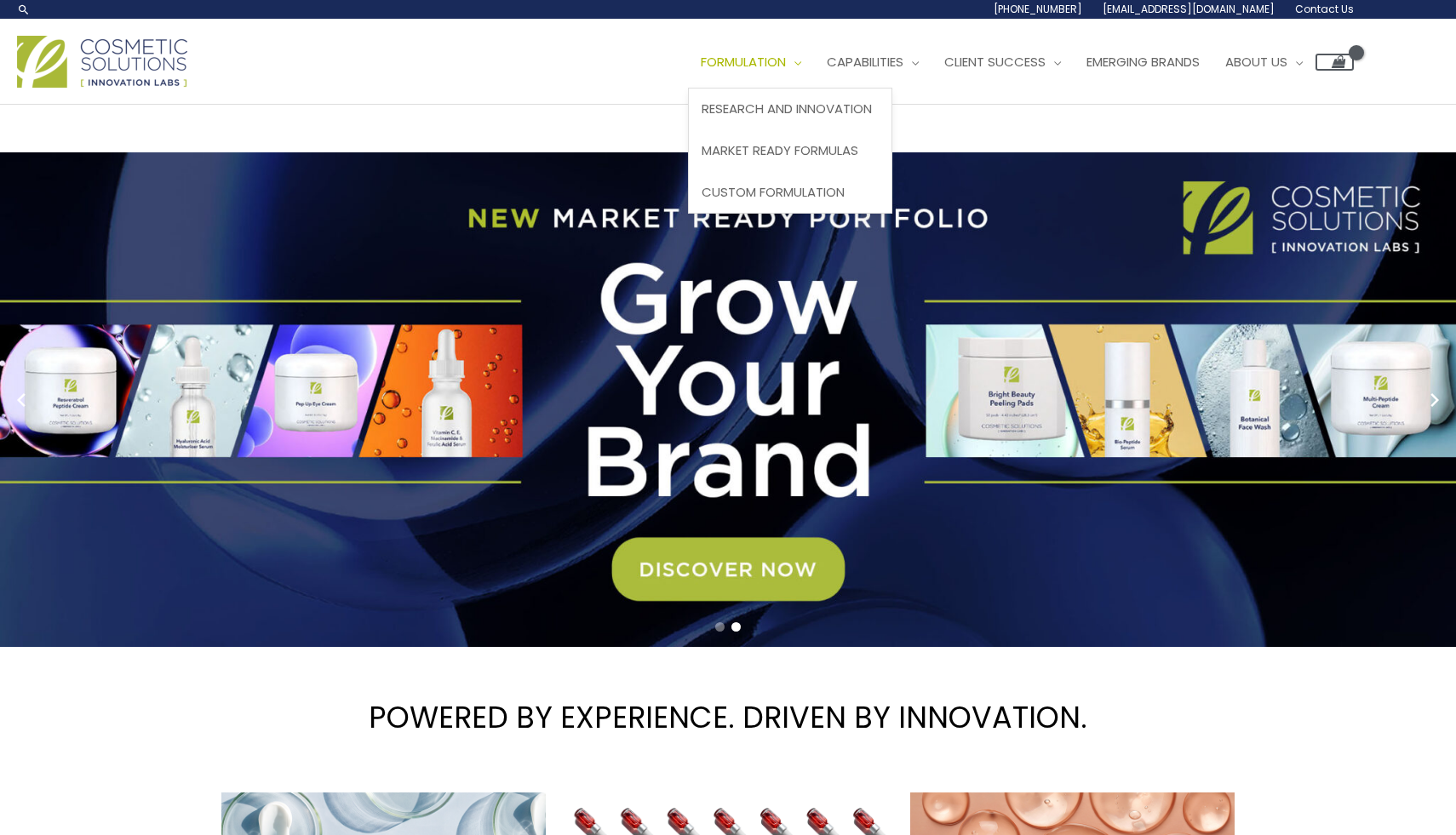 click at bounding box center (794, 61) 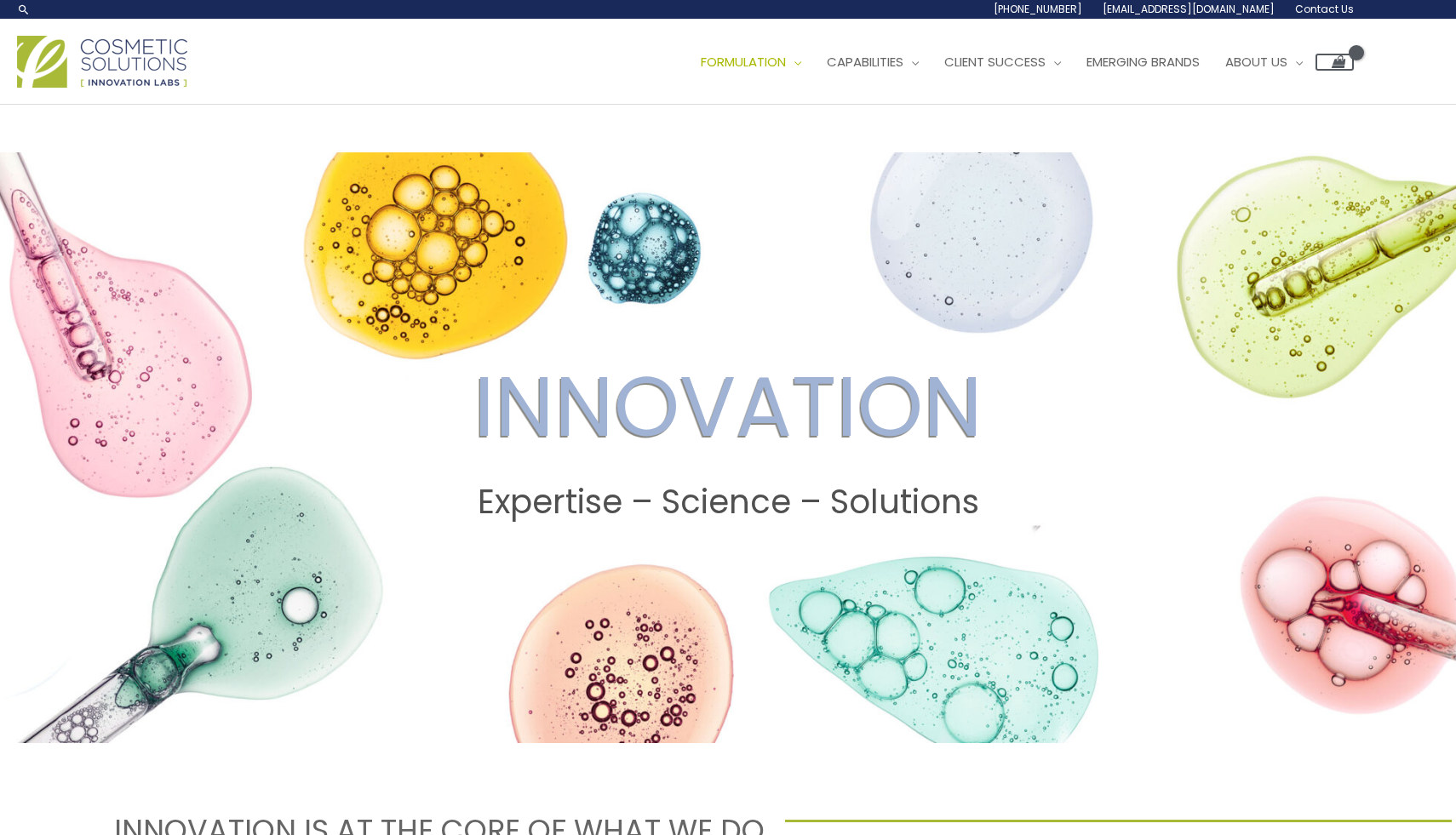 scroll, scrollTop: 0, scrollLeft: 0, axis: both 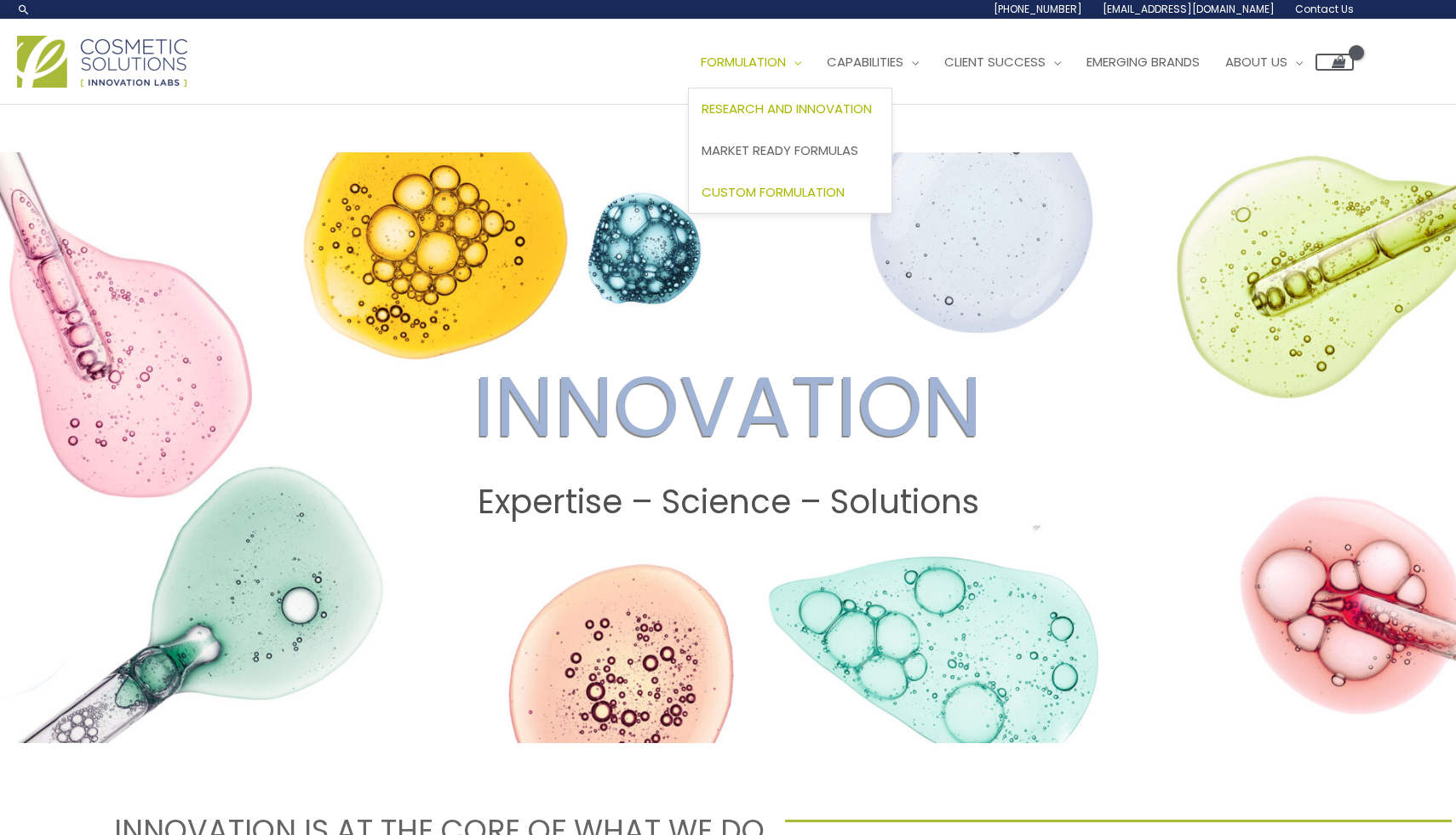click on "Custom Formulation" at bounding box center [773, 192] 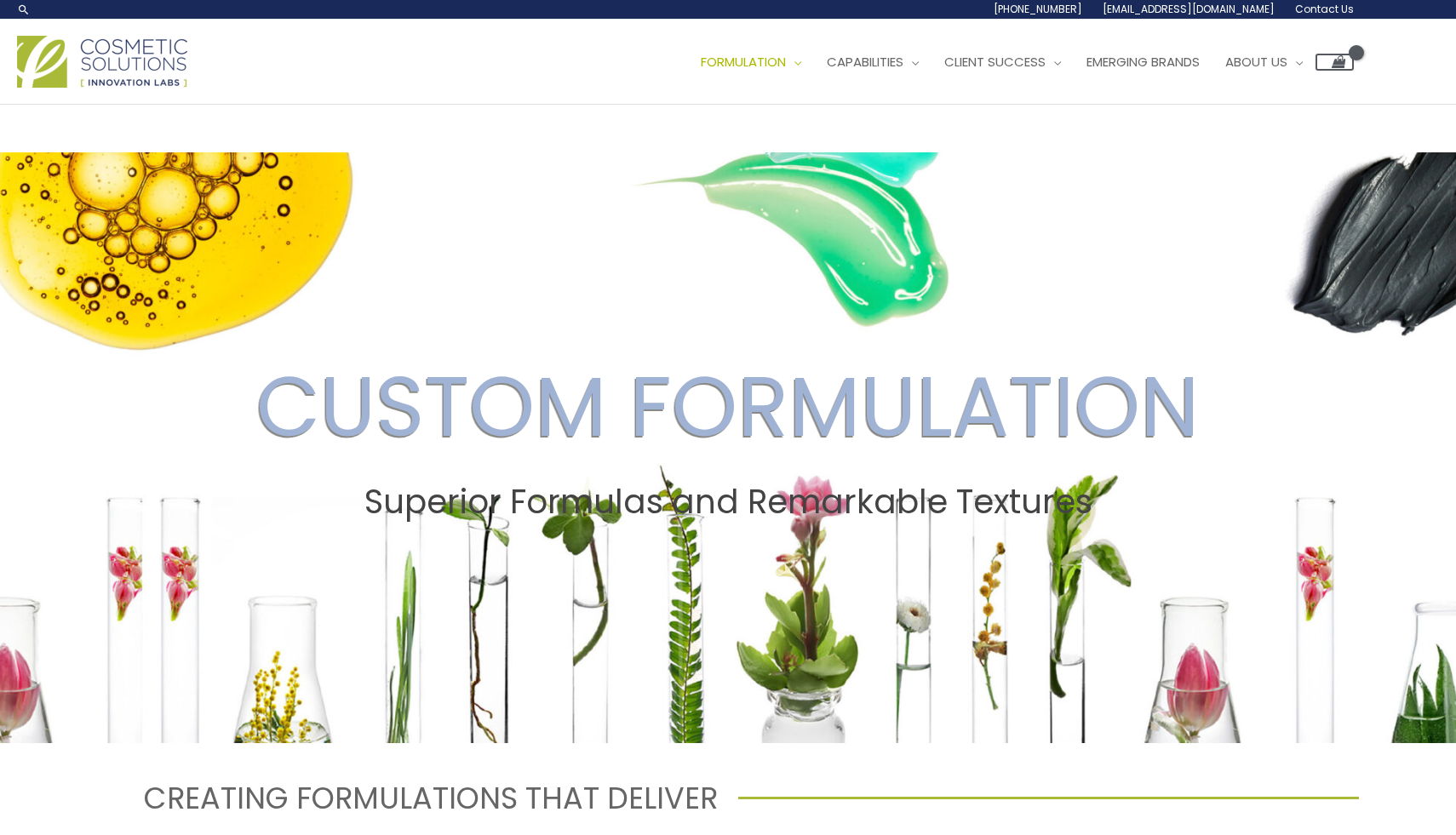 scroll, scrollTop: 0, scrollLeft: 0, axis: both 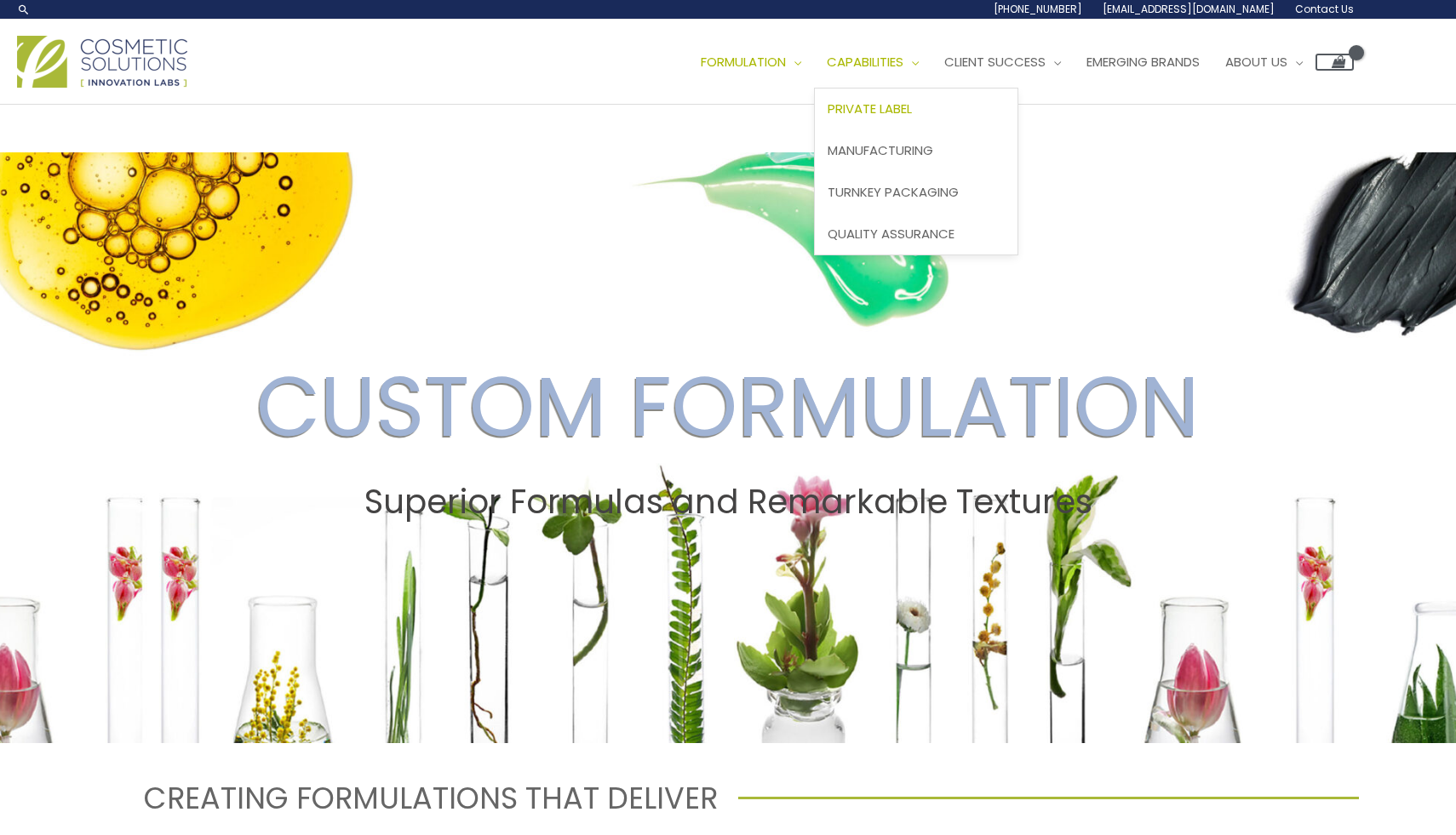 click on "Private Label" at bounding box center (916, 109) 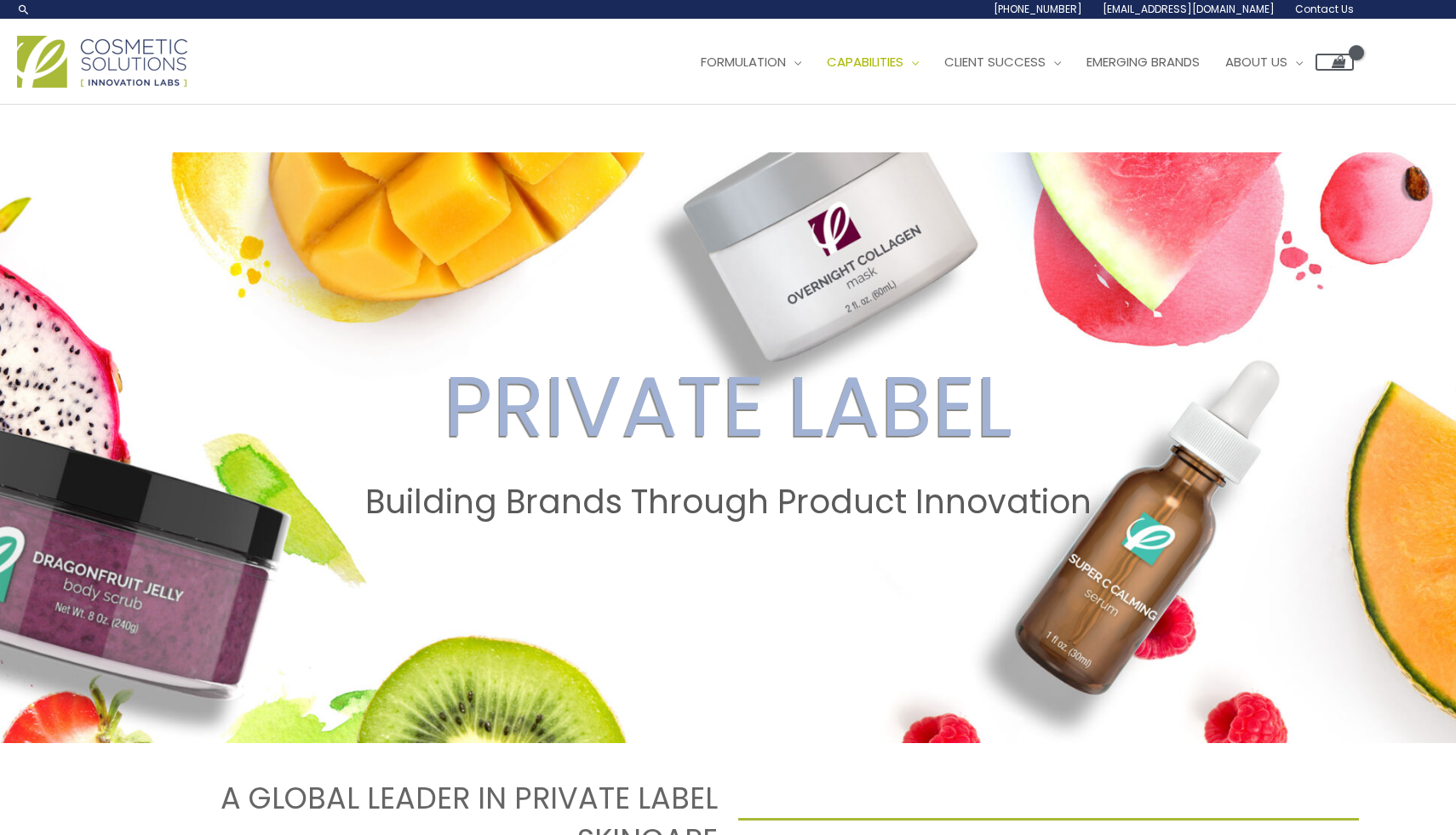 scroll, scrollTop: 0, scrollLeft: 0, axis: both 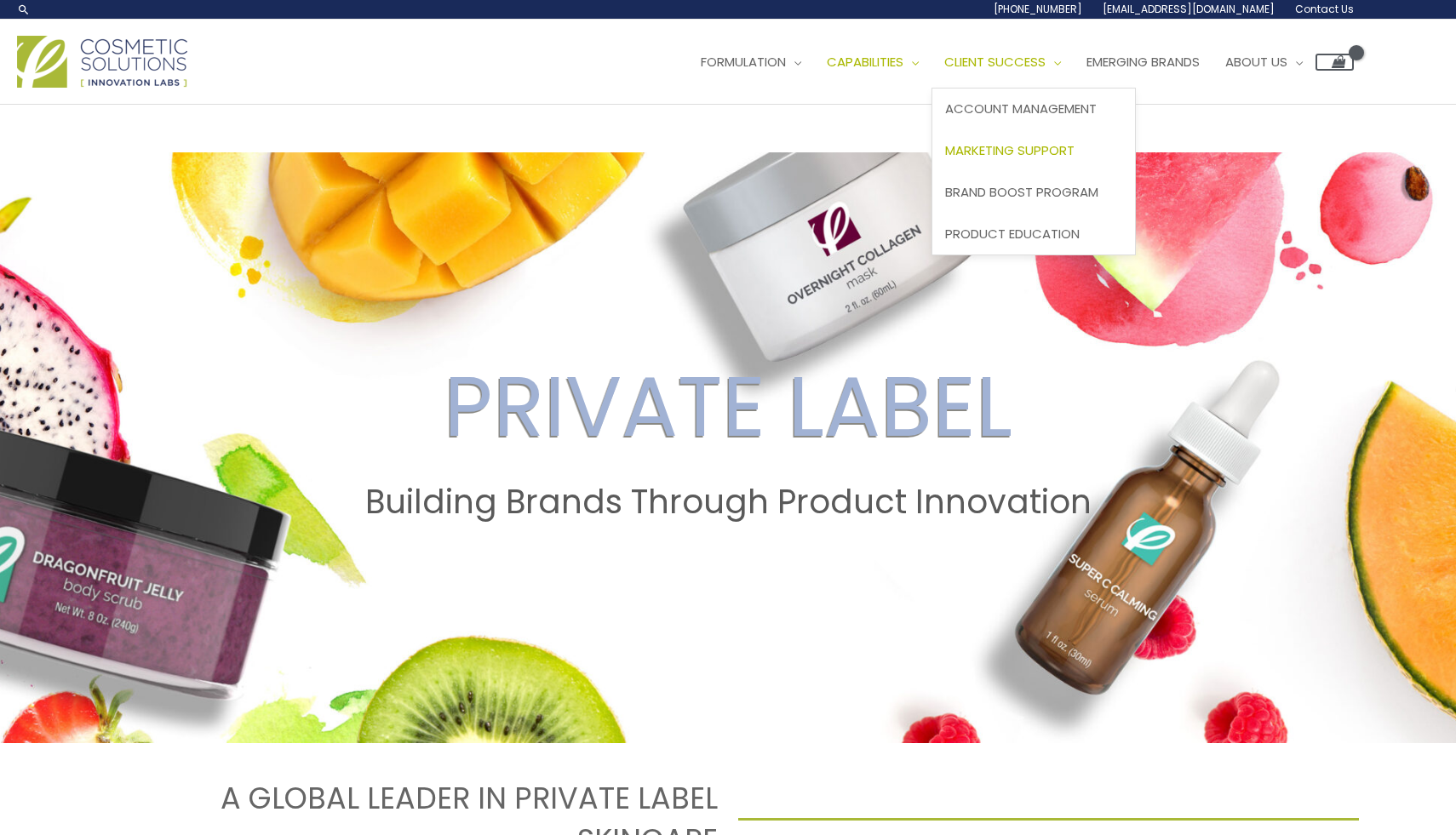 click on "Marketing Support" at bounding box center (1010, 150) 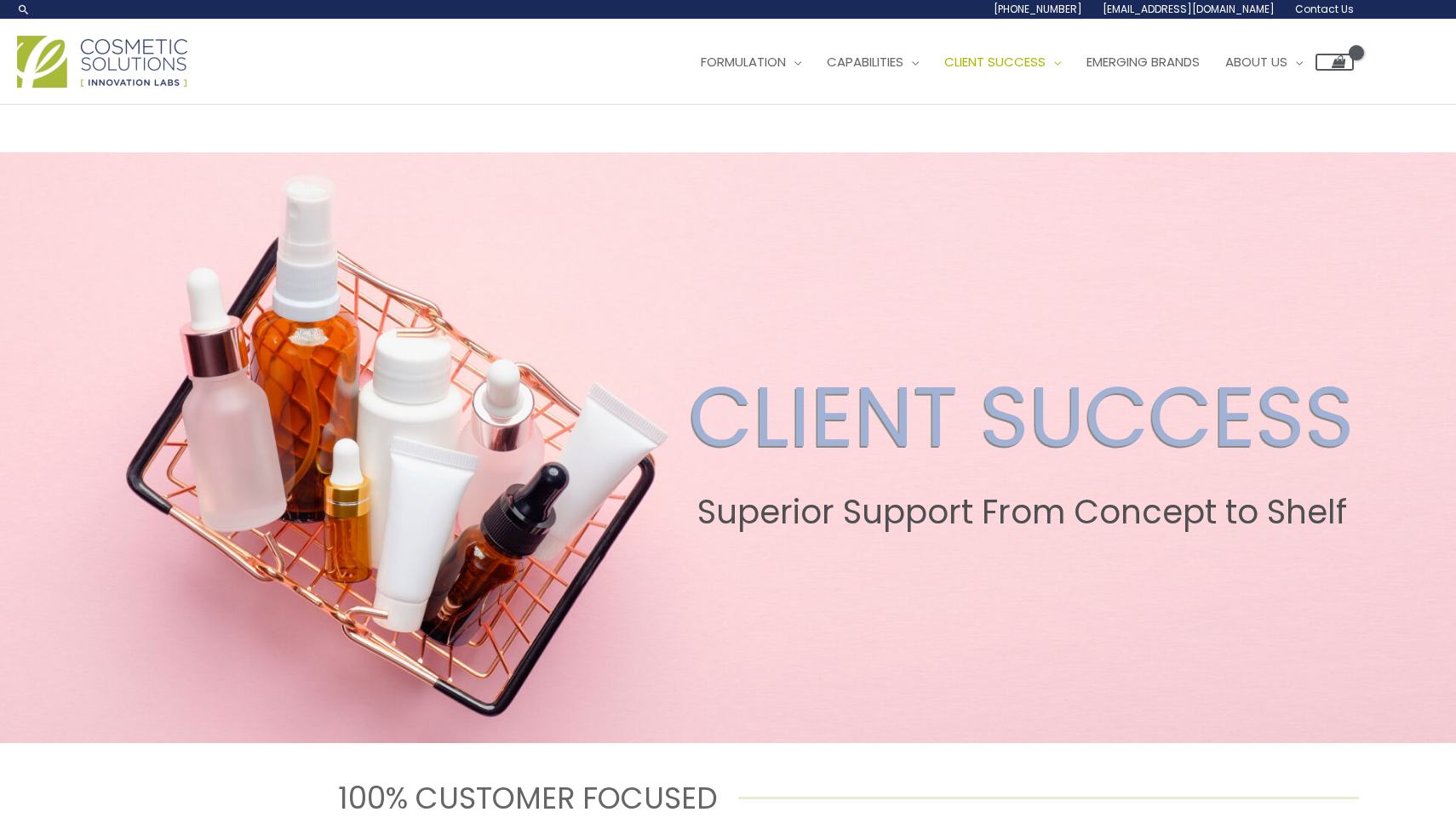 scroll, scrollTop: 0, scrollLeft: 0, axis: both 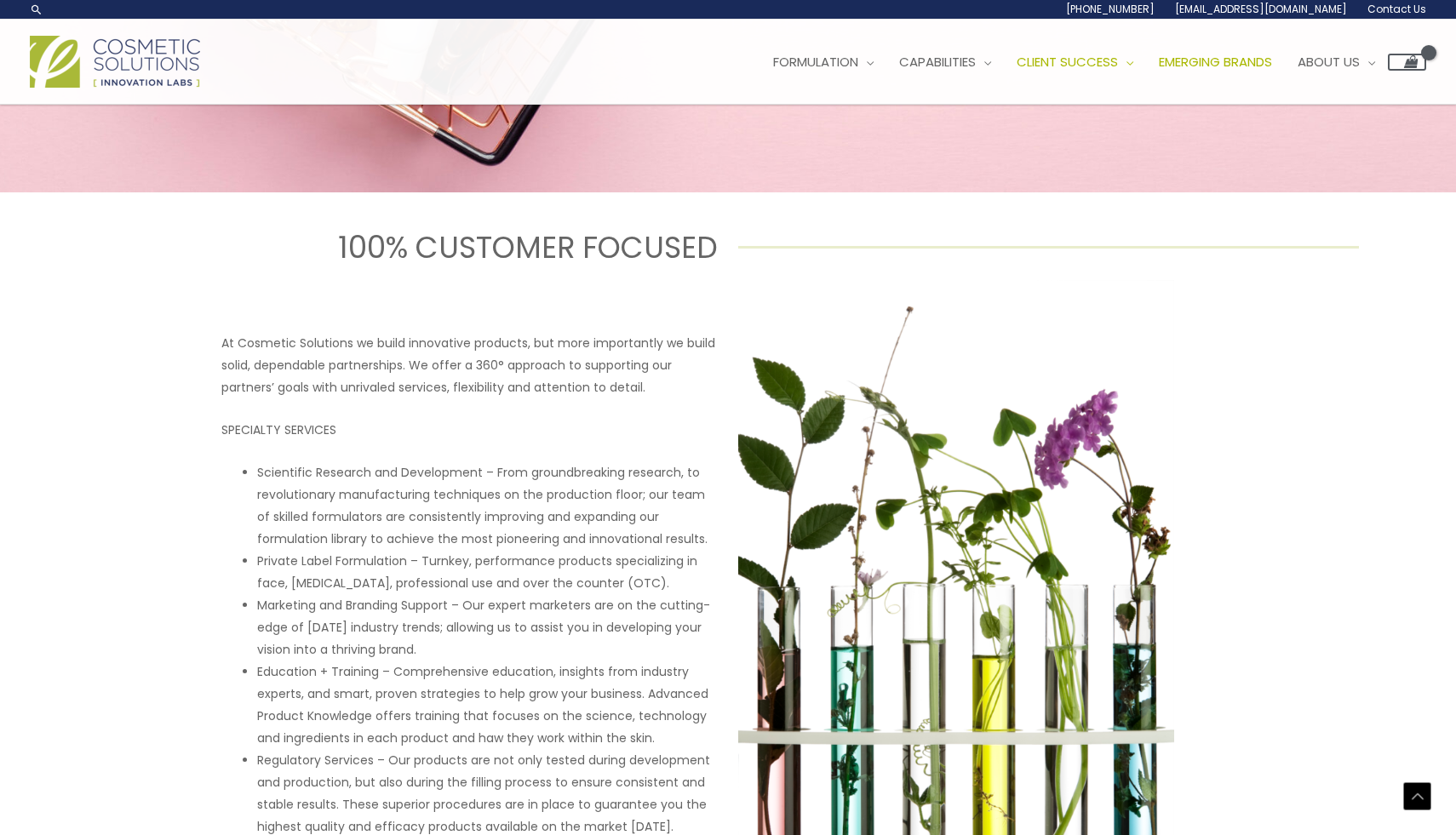 click on "Emerging Brands" at bounding box center [1215, 61] 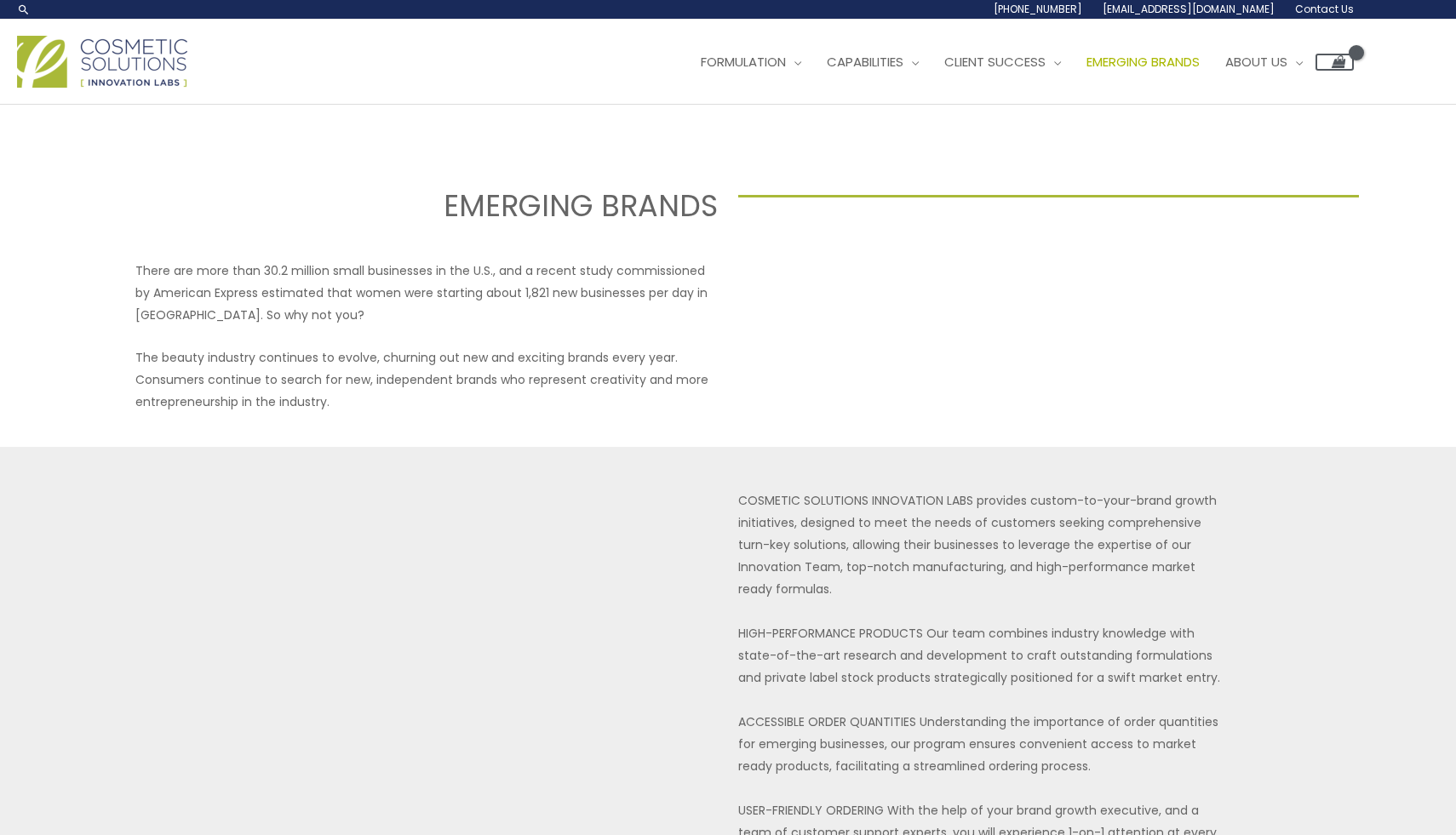 scroll, scrollTop: 0, scrollLeft: 0, axis: both 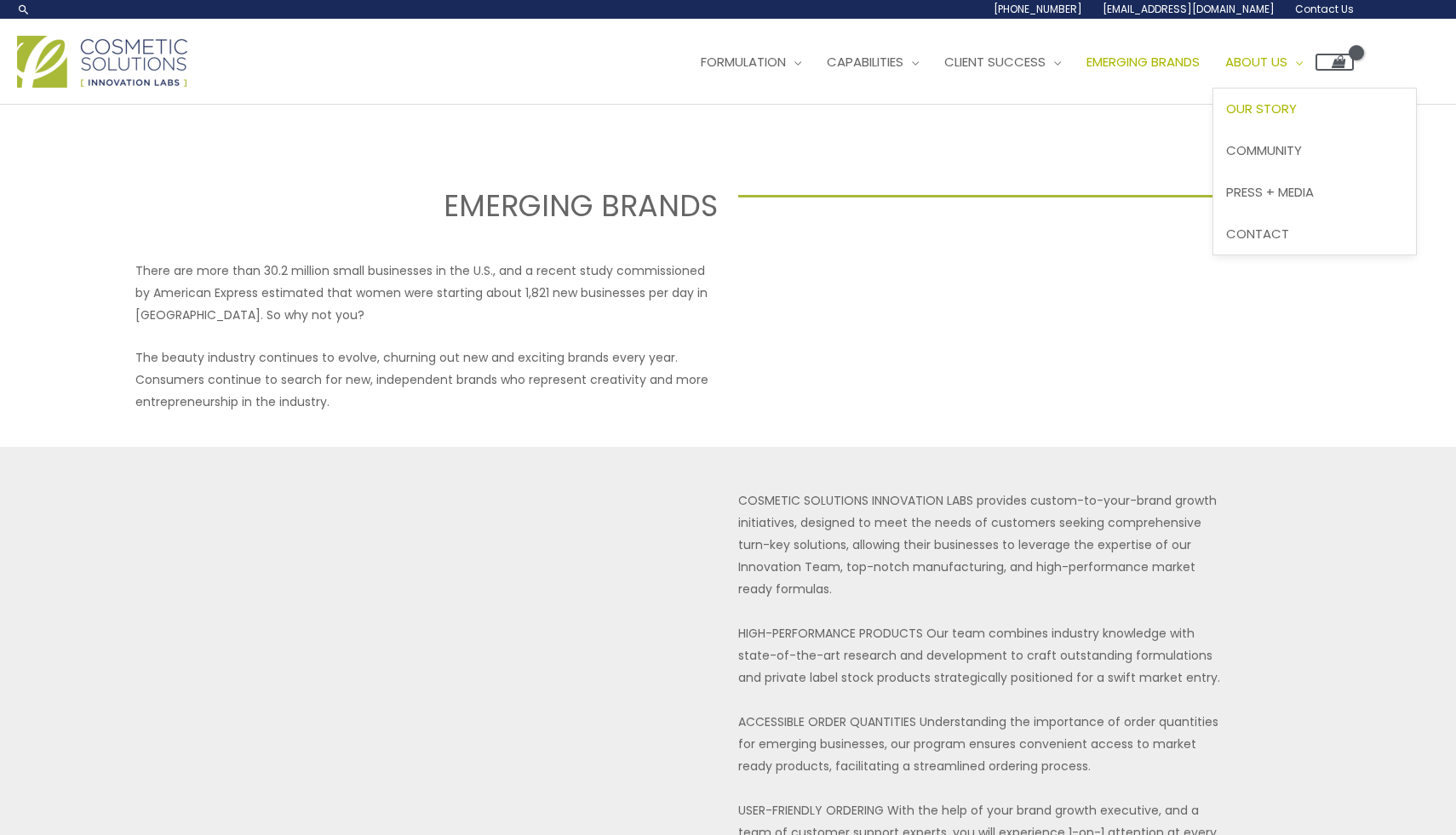 click on "Our Story" at bounding box center (1261, 108) 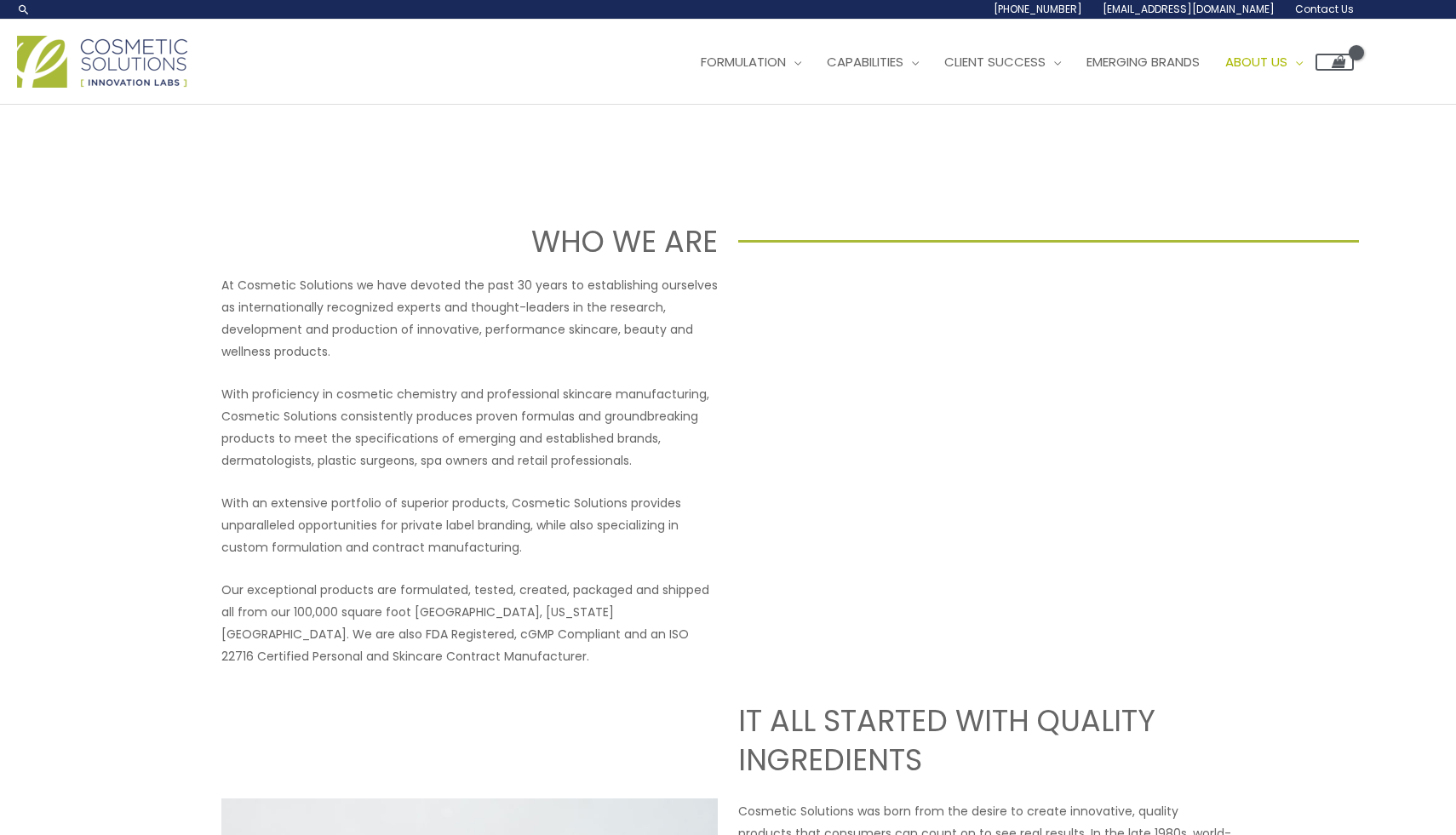 scroll, scrollTop: 0, scrollLeft: 0, axis: both 